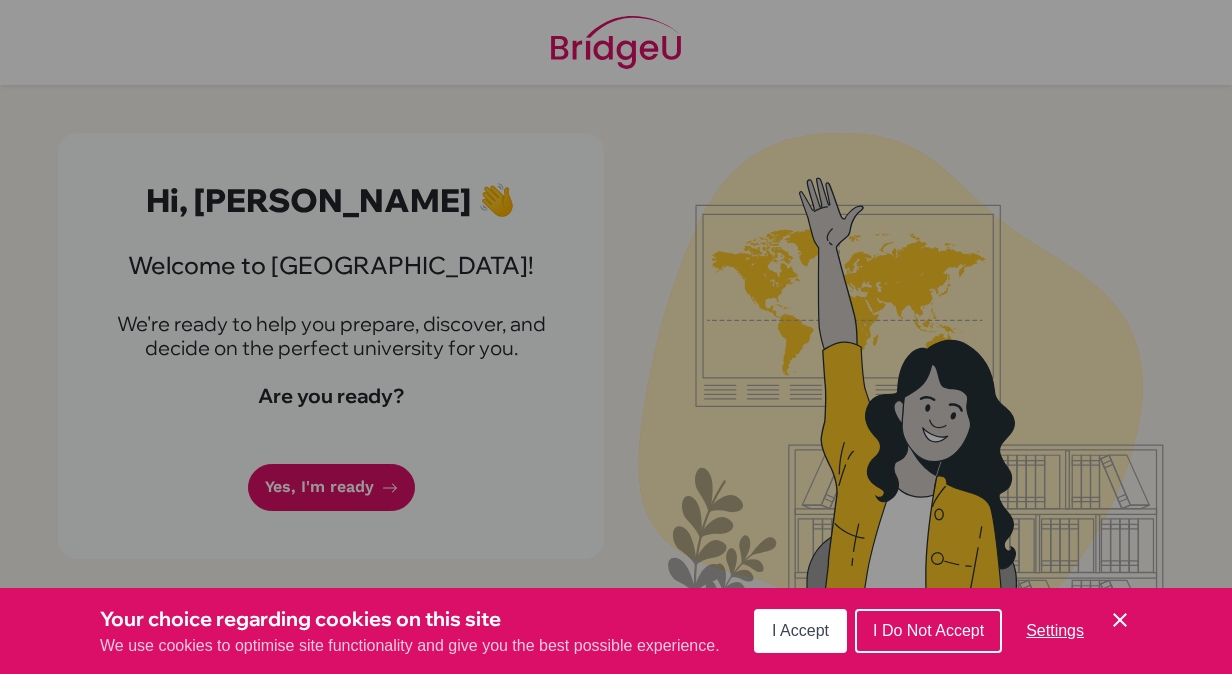 scroll, scrollTop: 0, scrollLeft: 0, axis: both 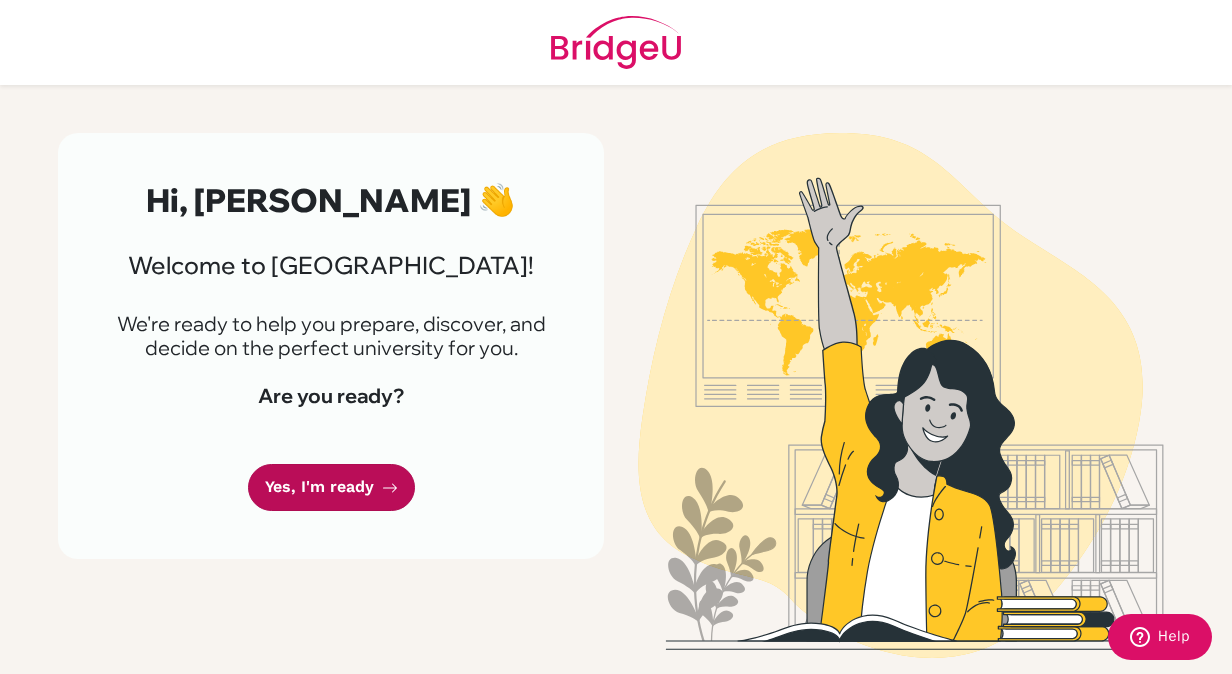 click on "Yes, I'm ready" at bounding box center (331, 487) 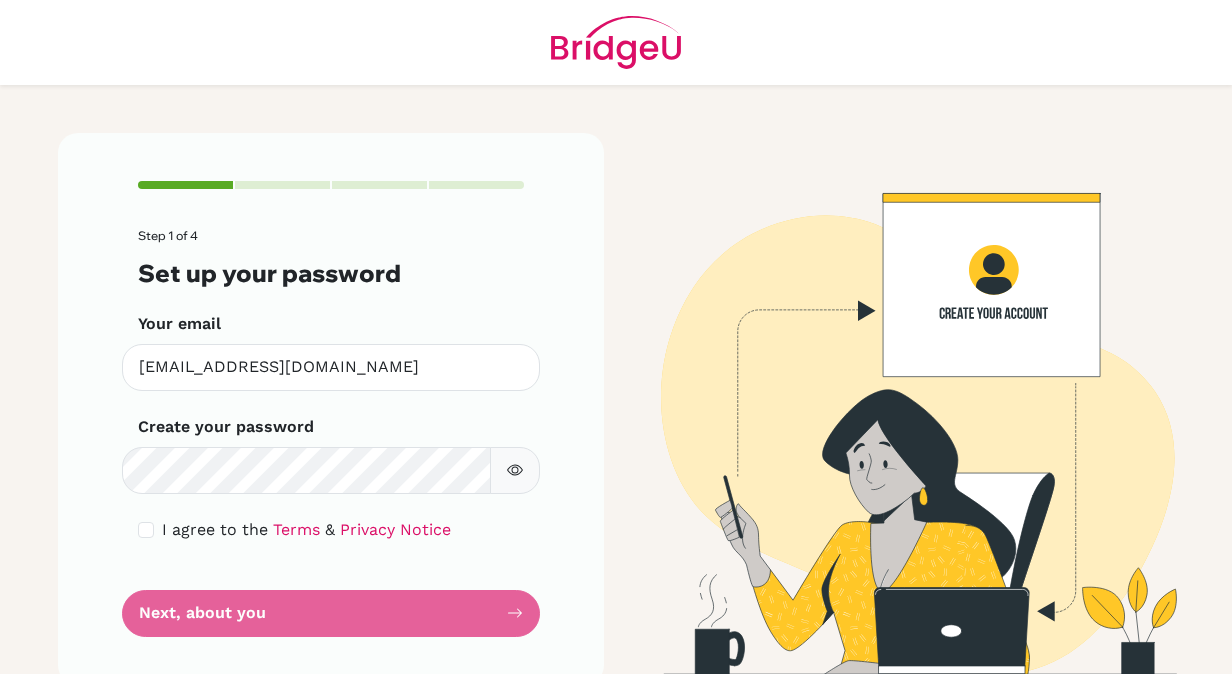 scroll, scrollTop: 0, scrollLeft: 0, axis: both 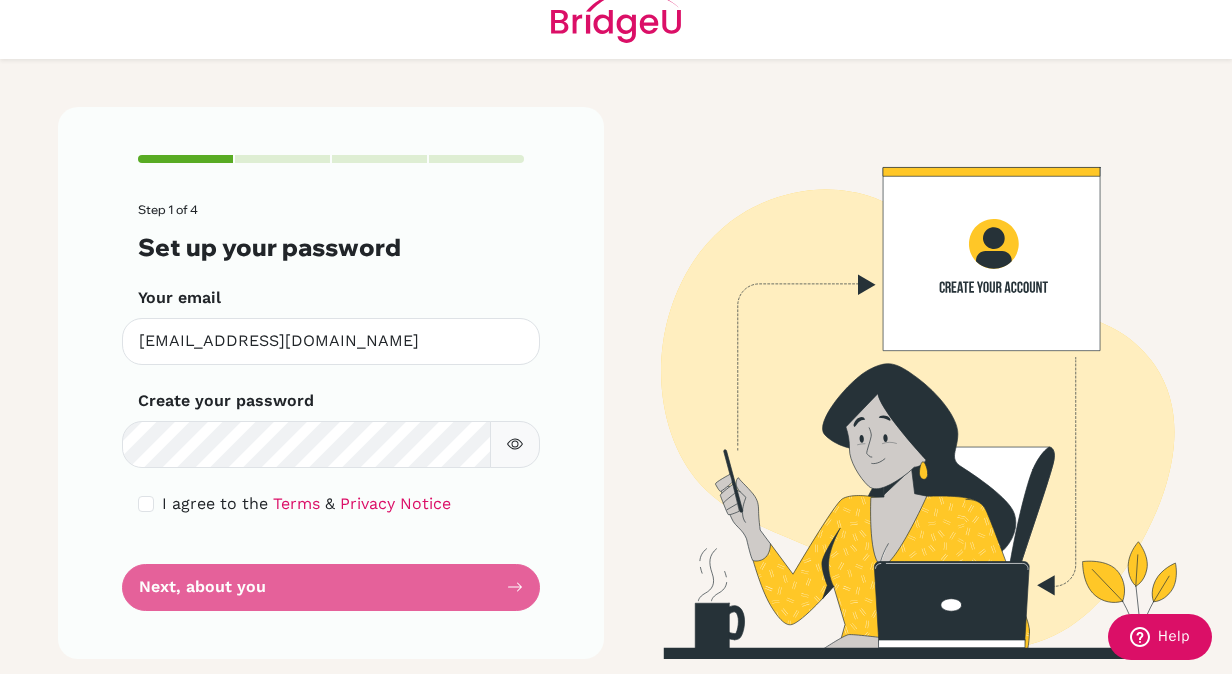 click on "Step 1 of 4
Set up your password
Your email
[EMAIL_ADDRESS][DOMAIN_NAME]
Invalid email
Create your password
Make sure it's at least 6 characters
I agree to the
Terms
&
Privacy Notice
Next, about you" at bounding box center [331, 407] 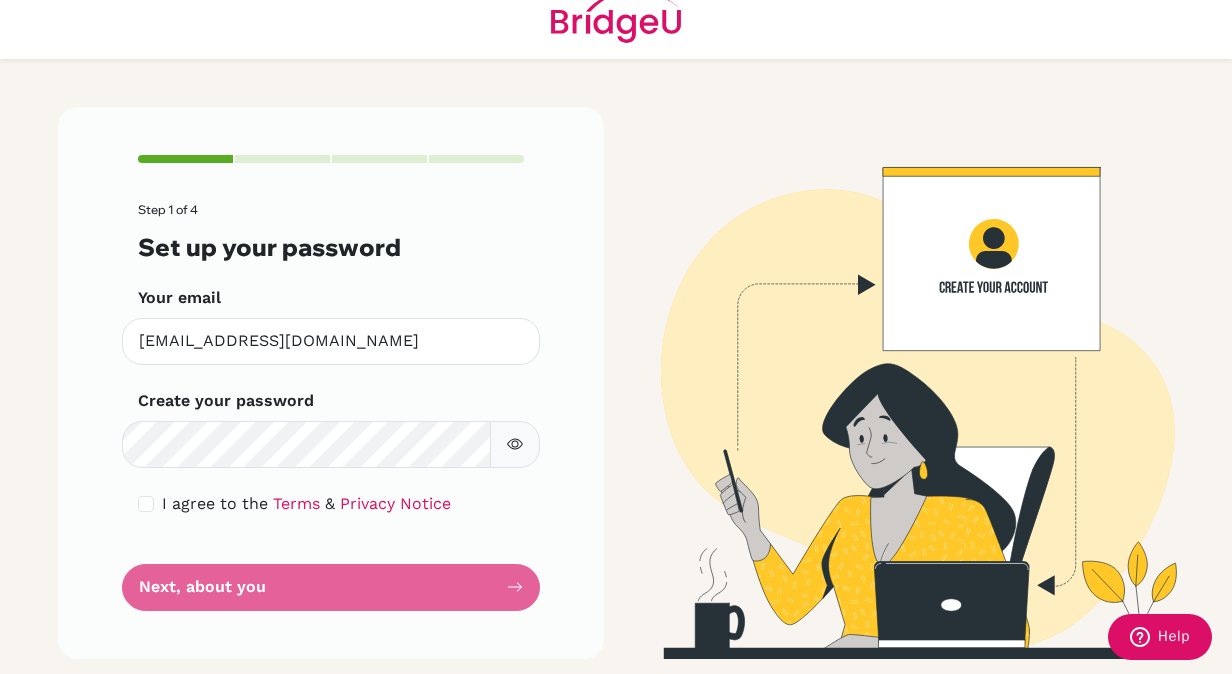 click on "Step 1 of 4
Set up your password
Your email
[EMAIL_ADDRESS][DOMAIN_NAME]
Invalid email
Create your password
Make sure it's at least 6 characters
I agree to the
Terms
&
Privacy Notice
Next, about you" at bounding box center (331, 407) 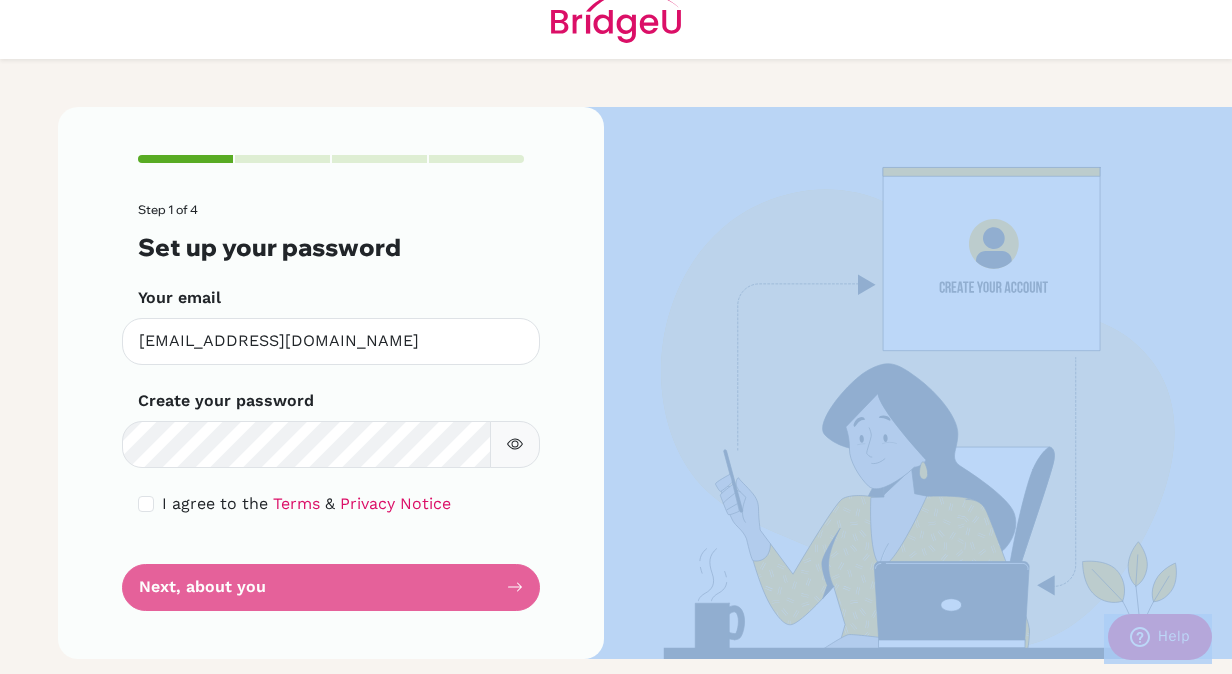 click on "Step 1 of 4
Set up your password
Your email
[EMAIL_ADDRESS][DOMAIN_NAME]
Invalid email
Create your password
Make sure it's at least 6 characters
I agree to the
Terms
&
Privacy Notice
Next, about you" at bounding box center [331, 407] 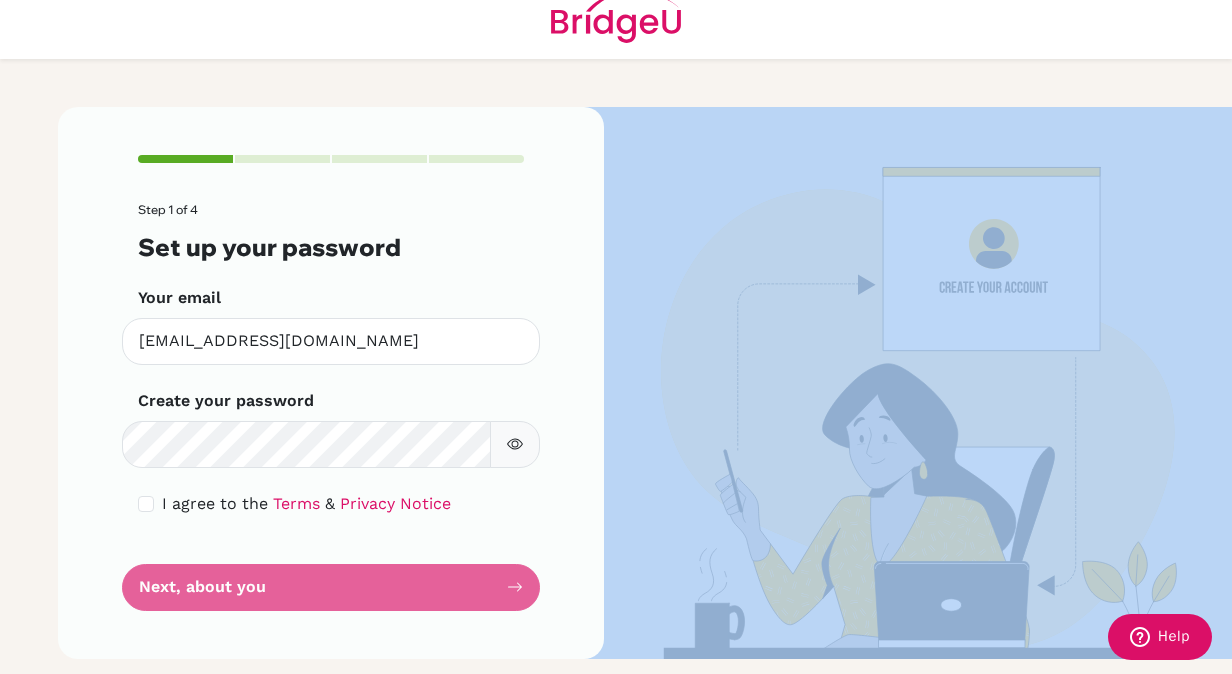 click on "Step 1 of 4
Set up your password
Your email
[EMAIL_ADDRESS][DOMAIN_NAME]
Invalid email
Create your password
Make sure it's at least 6 characters
I agree to the
Terms
&
Privacy Notice
Next, about you" at bounding box center (331, 407) 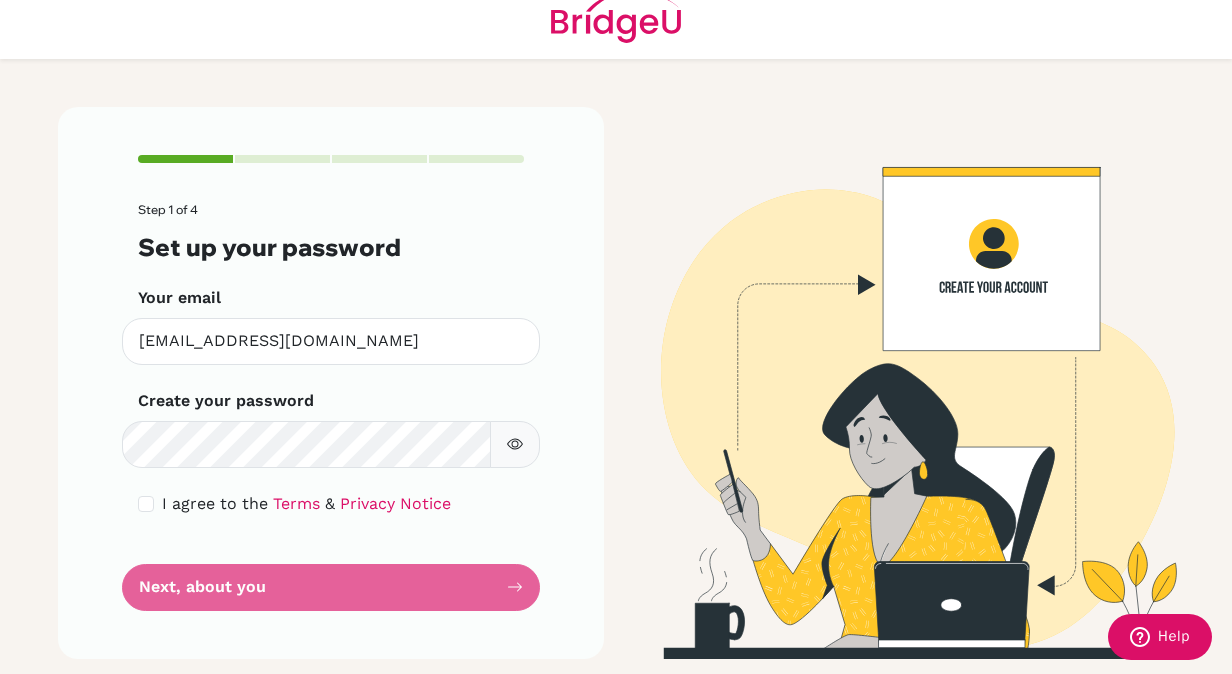 click on "Step 1 of 4
Set up your password
Your email
[EMAIL_ADDRESS][DOMAIN_NAME]
Invalid email
Create your password
Make sure it's at least 6 characters
I agree to the
Terms
&
Privacy Notice
Next, about you" at bounding box center [331, 383] 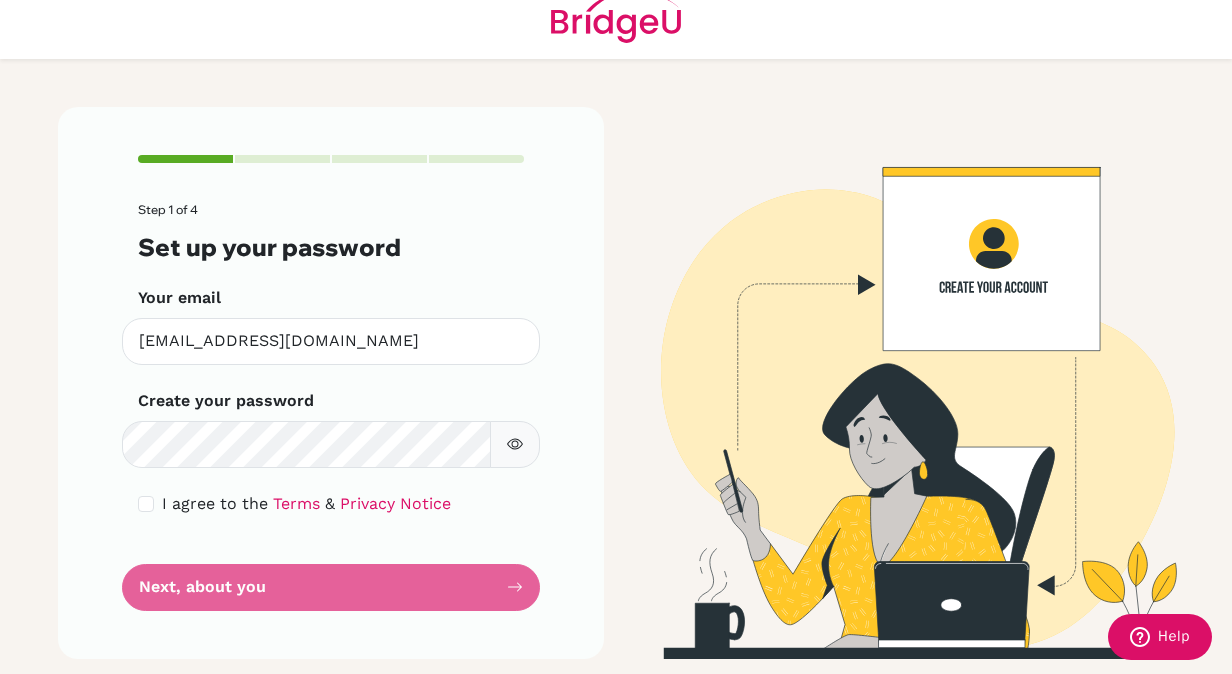 click on "Step 1 of 4
Set up your password
Your email
[EMAIL_ADDRESS][DOMAIN_NAME]
Invalid email
Create your password
Make sure it's at least 6 characters
I agree to the
Terms
&
Privacy Notice
Next, about you" at bounding box center (331, 407) 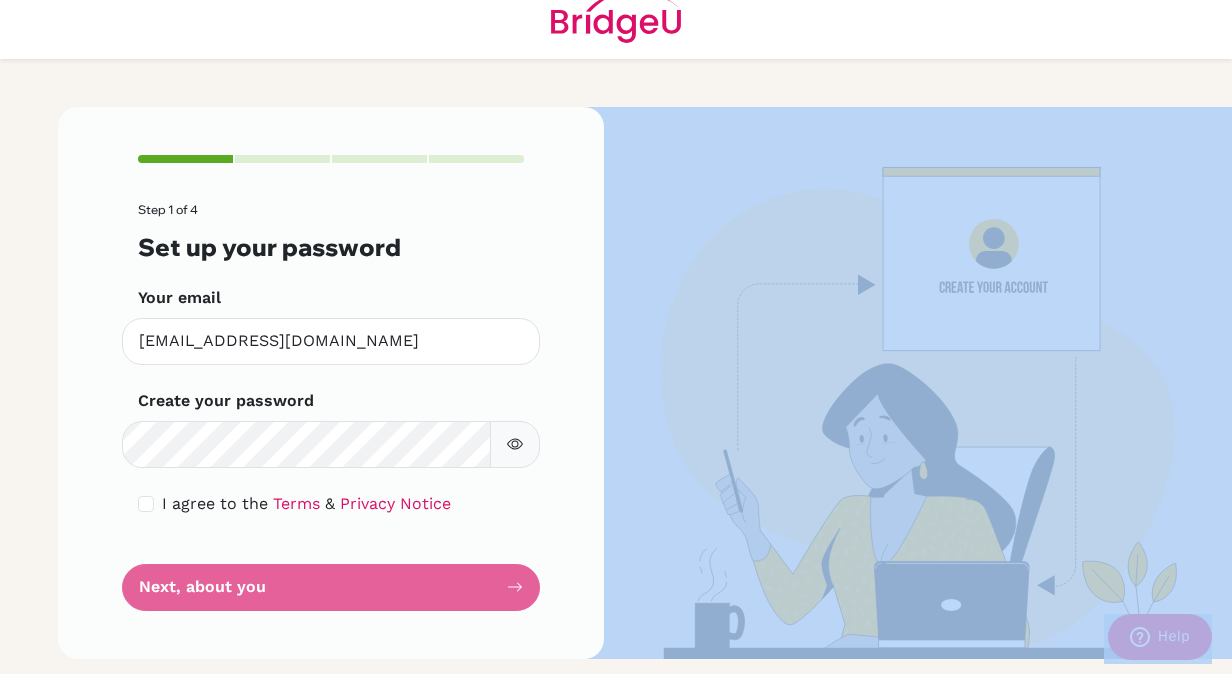 click on "Step 1 of 4
Set up your password
Your email
[EMAIL_ADDRESS][DOMAIN_NAME]
Invalid email
Create your password
Make sure it's at least 6 characters
I agree to the
Terms
&
Privacy Notice
Next, about you" at bounding box center [331, 407] 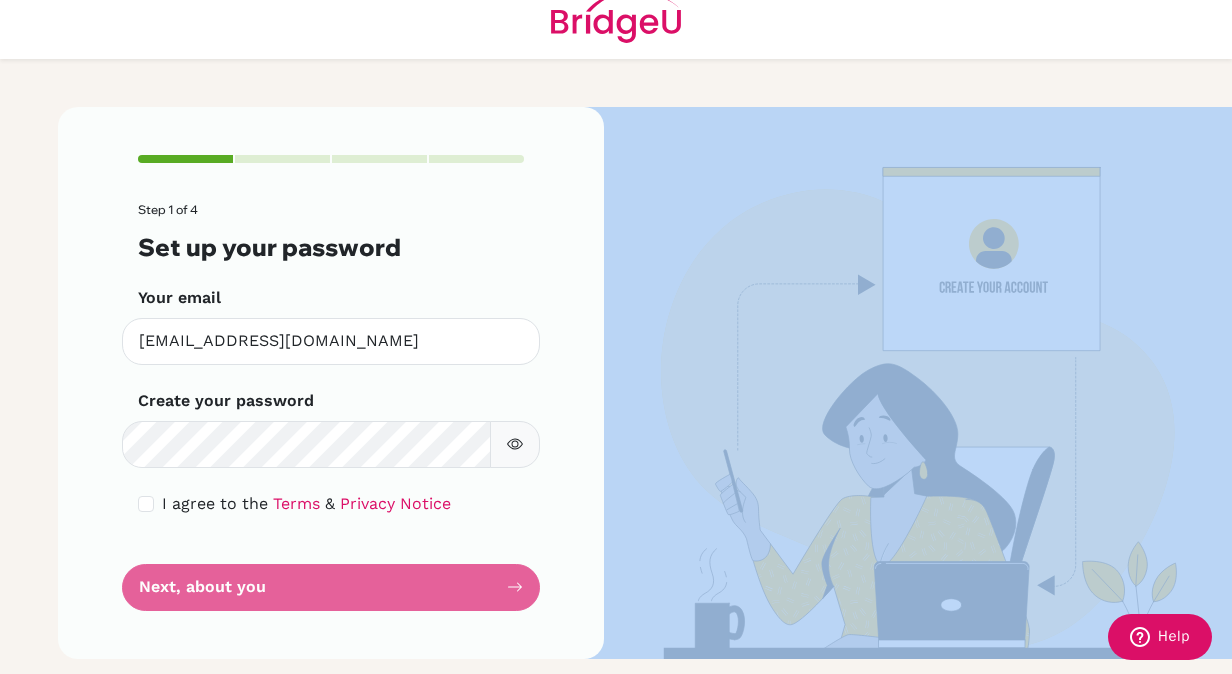 click on "Step 1 of 4
Set up your password
Your email
[EMAIL_ADDRESS][DOMAIN_NAME]
Invalid email
Create your password
Make sure it's at least 6 characters
I agree to the
Terms
&
Privacy Notice
Next, about you" at bounding box center (331, 407) 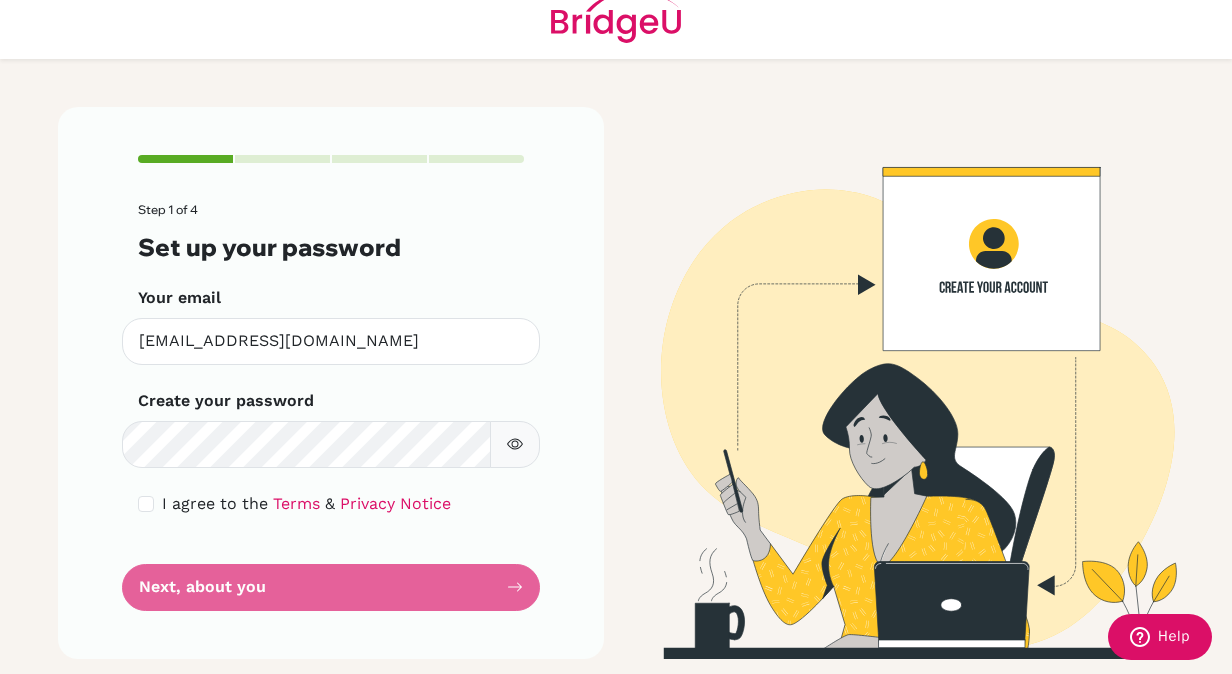 click on "Set up your password" at bounding box center (331, 247) 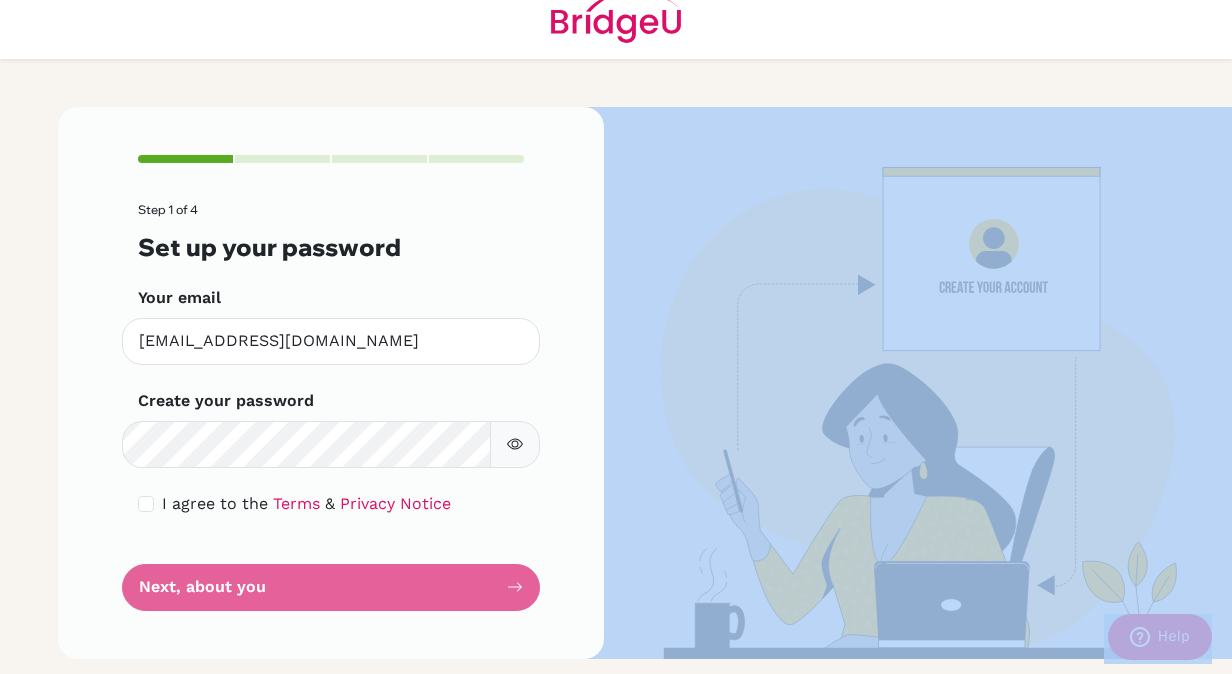 click on "Step 1 of 4
Set up your password
Your email
[EMAIL_ADDRESS][DOMAIN_NAME]
Invalid email
Create your password
Make sure it's at least 6 characters
I agree to the
Terms
&
Privacy Notice
Next, about you" at bounding box center (331, 407) 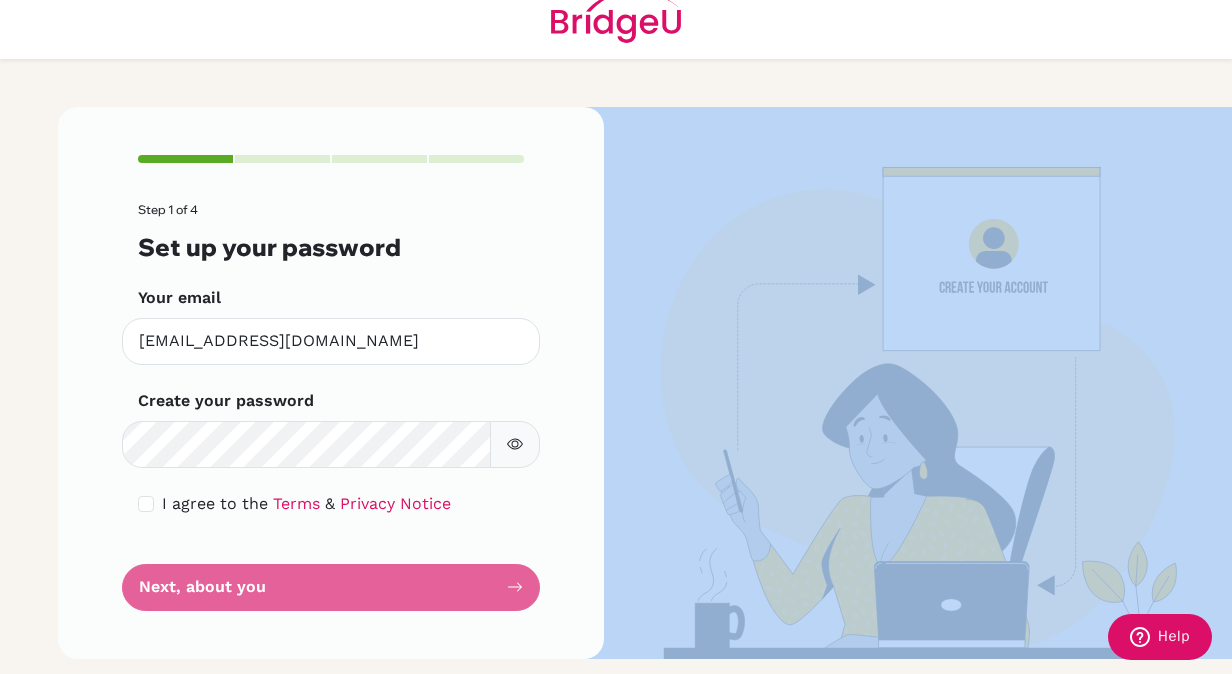 click on "Step 1 of 4
Set up your password
Your email
[EMAIL_ADDRESS][DOMAIN_NAME]
Invalid email
Create your password
Make sure it's at least 6 characters
I agree to the
Terms
&
Privacy Notice
Next, about you" at bounding box center (331, 407) 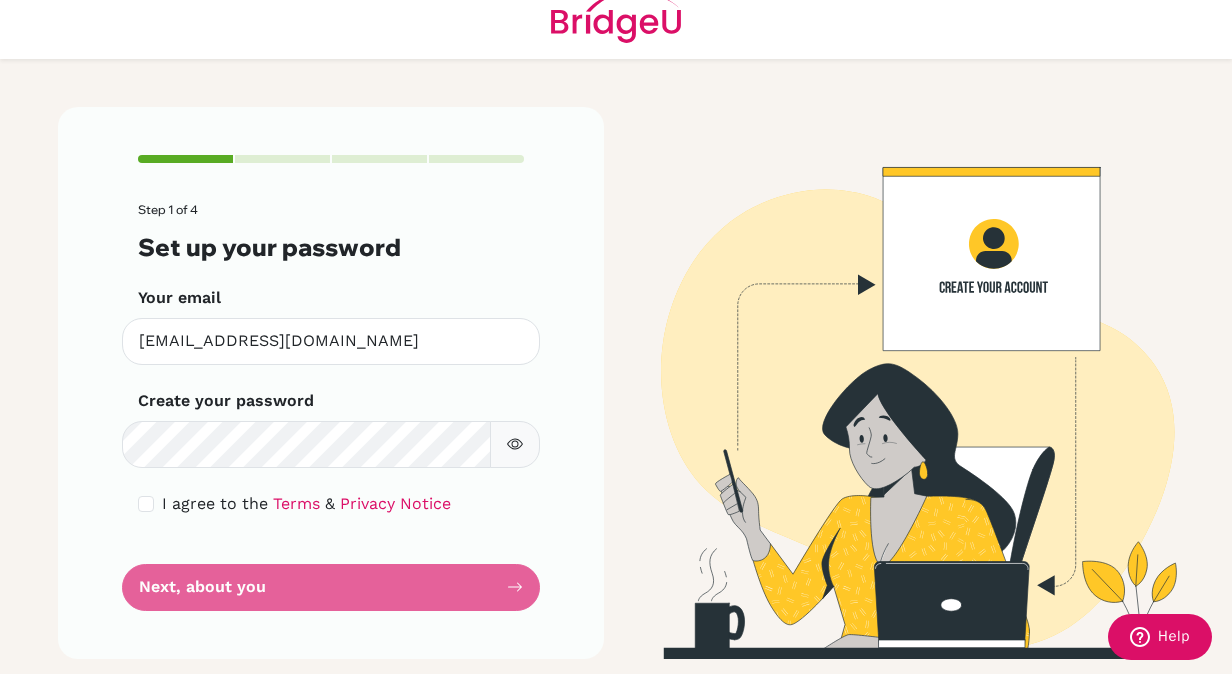 click on "Step 1 of 4
Set up your password
Your email
[EMAIL_ADDRESS][DOMAIN_NAME]
Invalid email
Create your password
Make sure it's at least 6 characters
I agree to the
Terms
&
Privacy Notice
Next, about you" at bounding box center (331, 407) 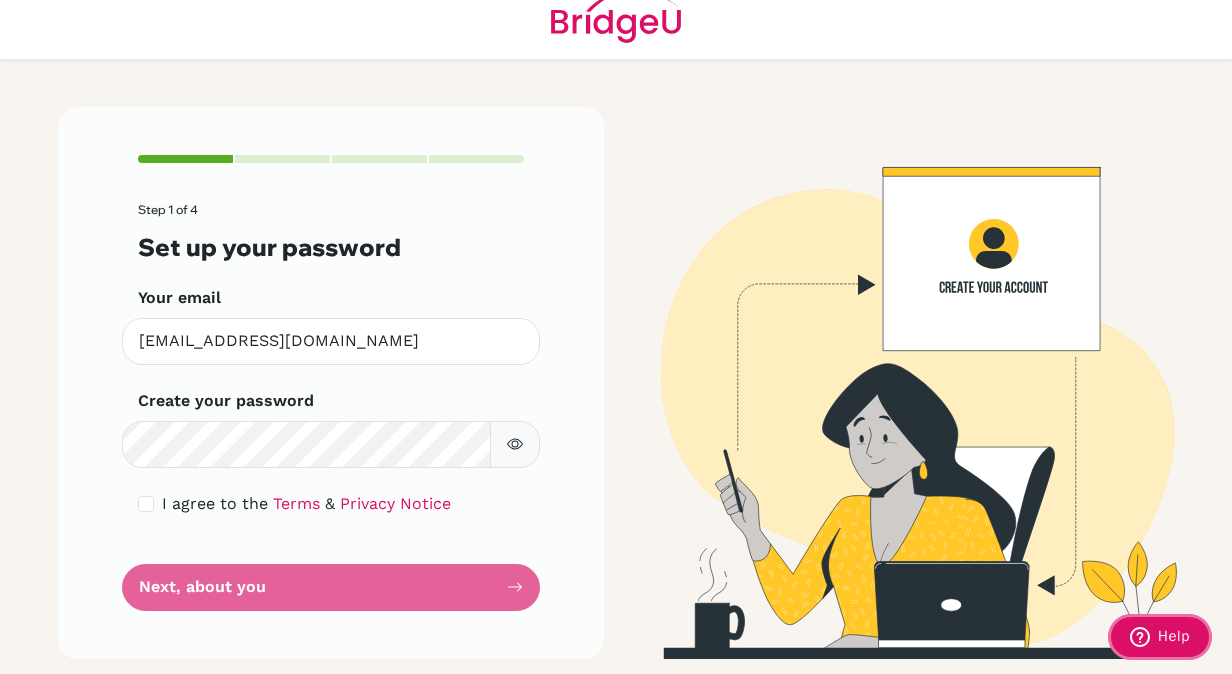 click 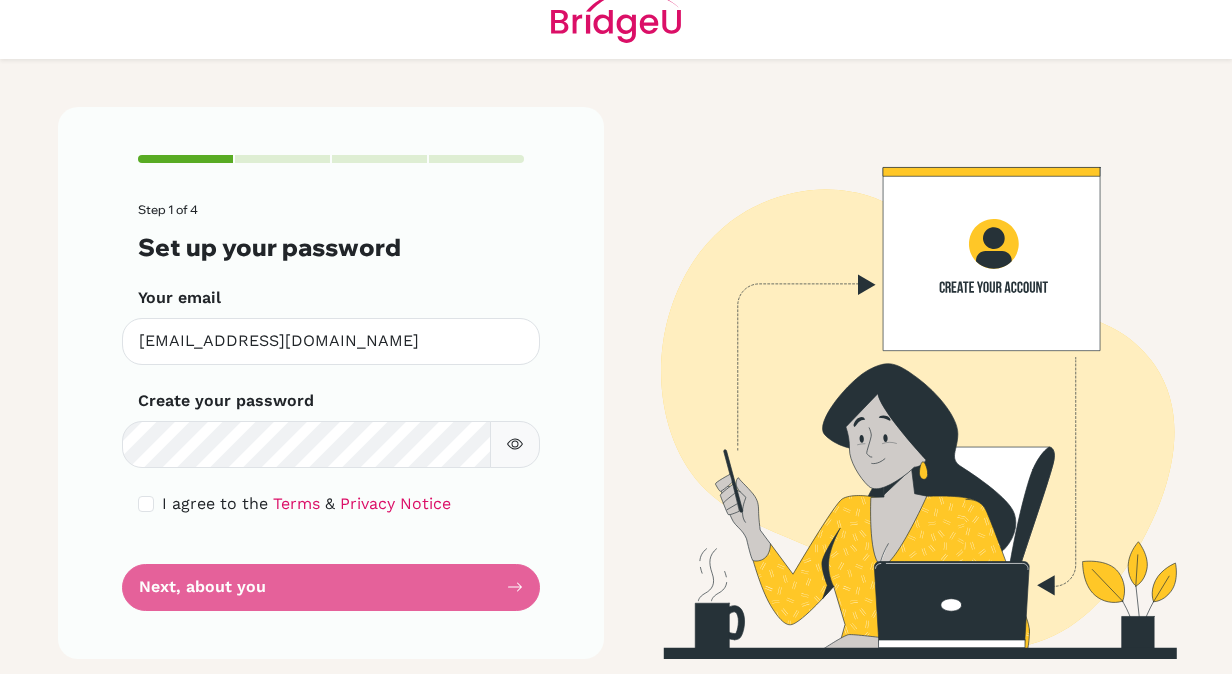 scroll, scrollTop: 0, scrollLeft: 0, axis: both 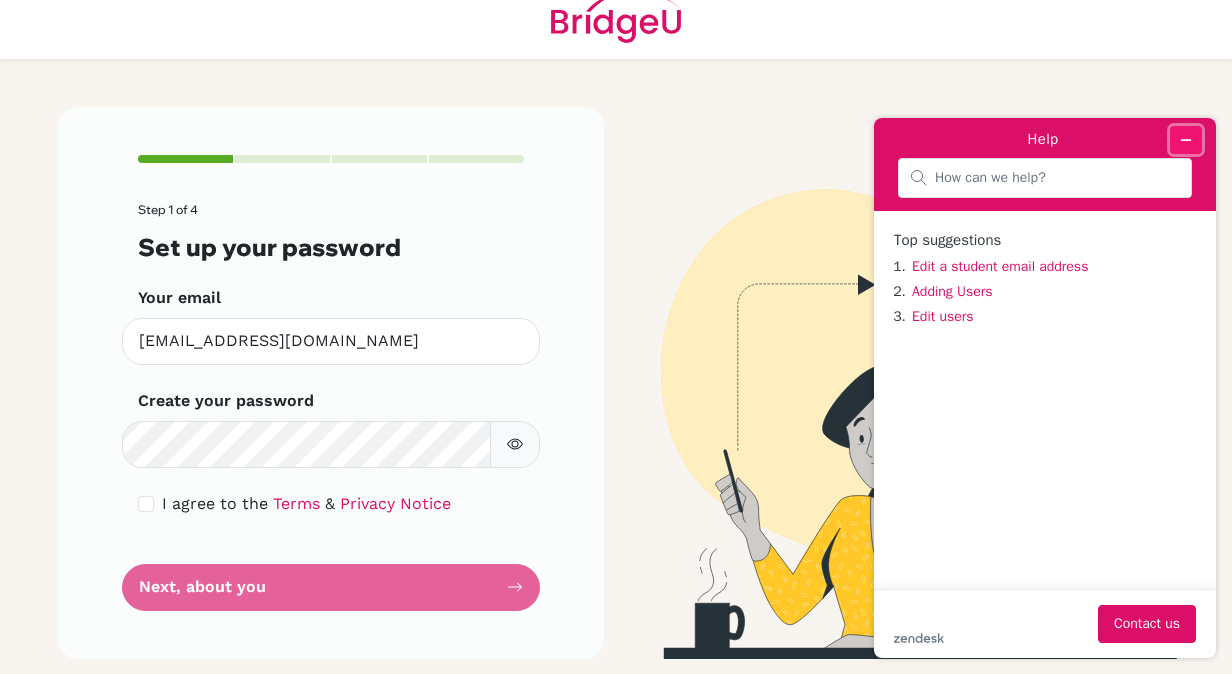 click at bounding box center (1186, 140) 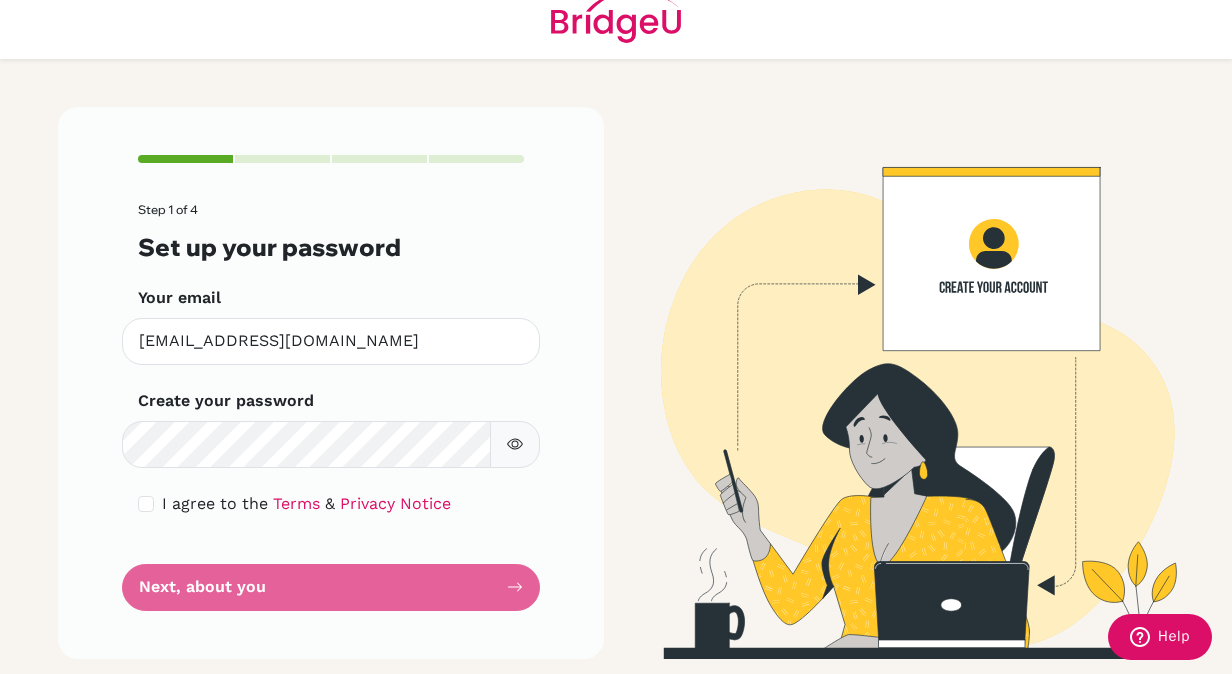 click on "Step 1 of 4
Set up your password
Your email
[EMAIL_ADDRESS][DOMAIN_NAME]
Invalid email
Create your password
Make sure it's at least 6 characters
I agree to the
Terms
&
Privacy Notice
Next, about you" at bounding box center [331, 407] 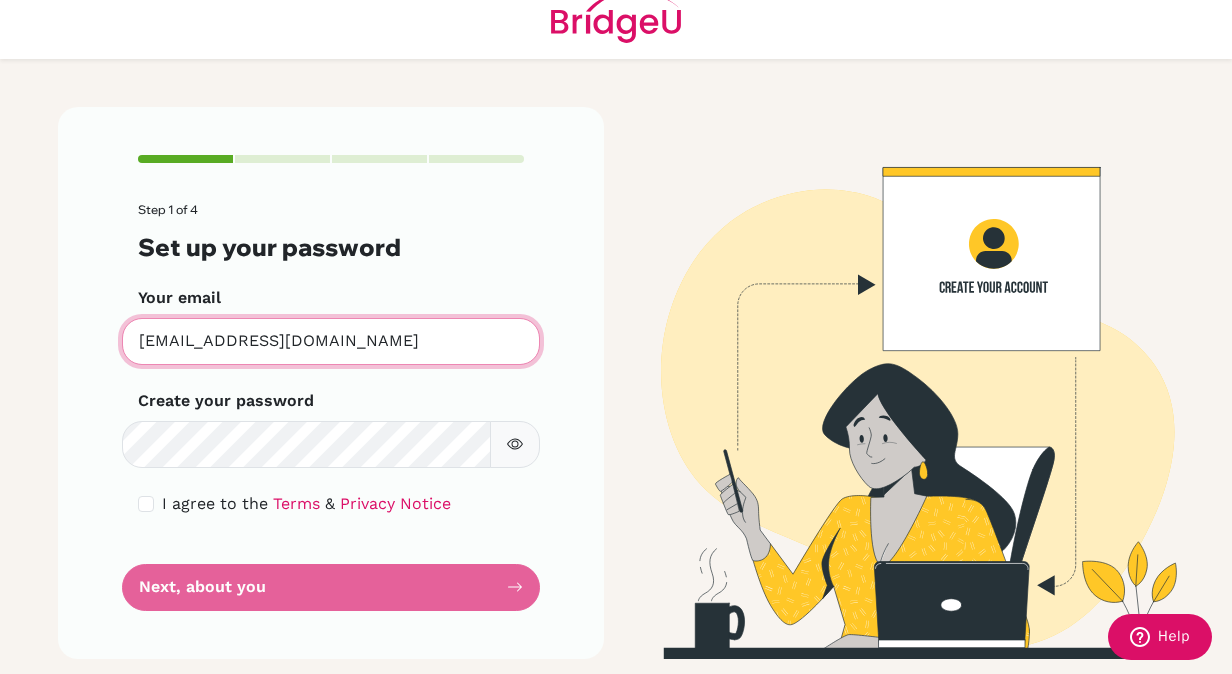 click on "[EMAIL_ADDRESS][DOMAIN_NAME]" at bounding box center (331, 341) 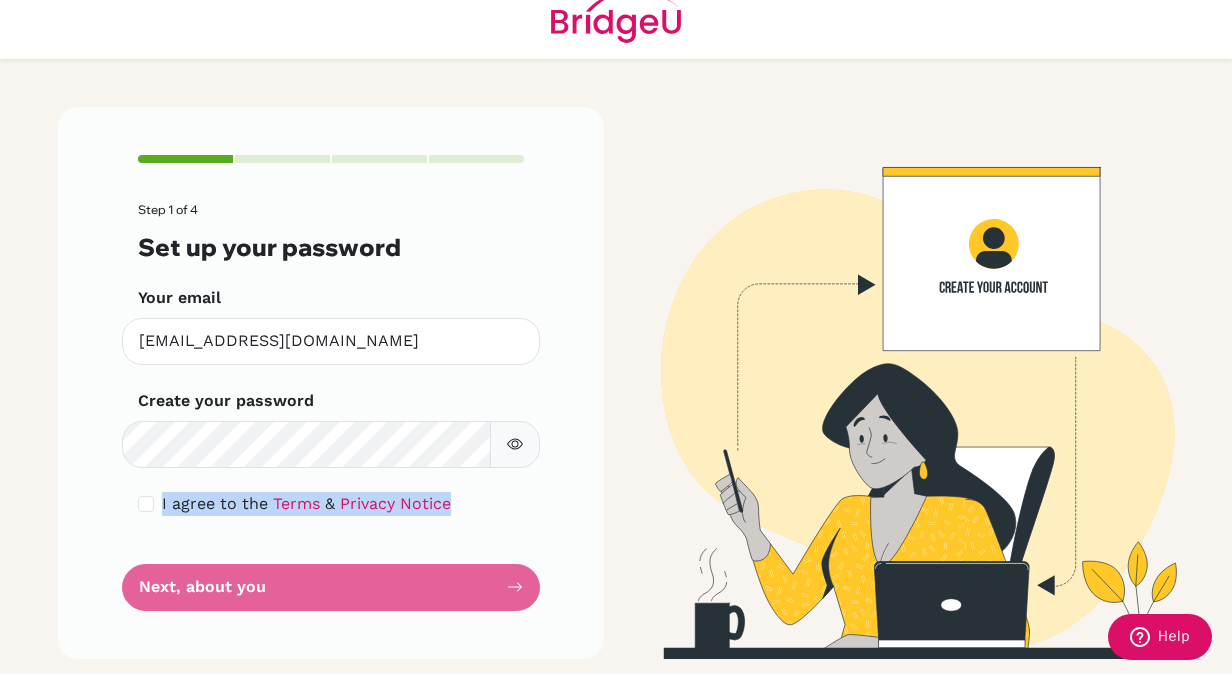 click on "Step 1 of 4
Set up your password
Your email
[EMAIL_ADDRESS][DOMAIN_NAME]
Invalid email
Create your password
Make sure it's at least 6 characters
I agree to the
Terms
&
Privacy Notice
Next, about you" at bounding box center [331, 407] 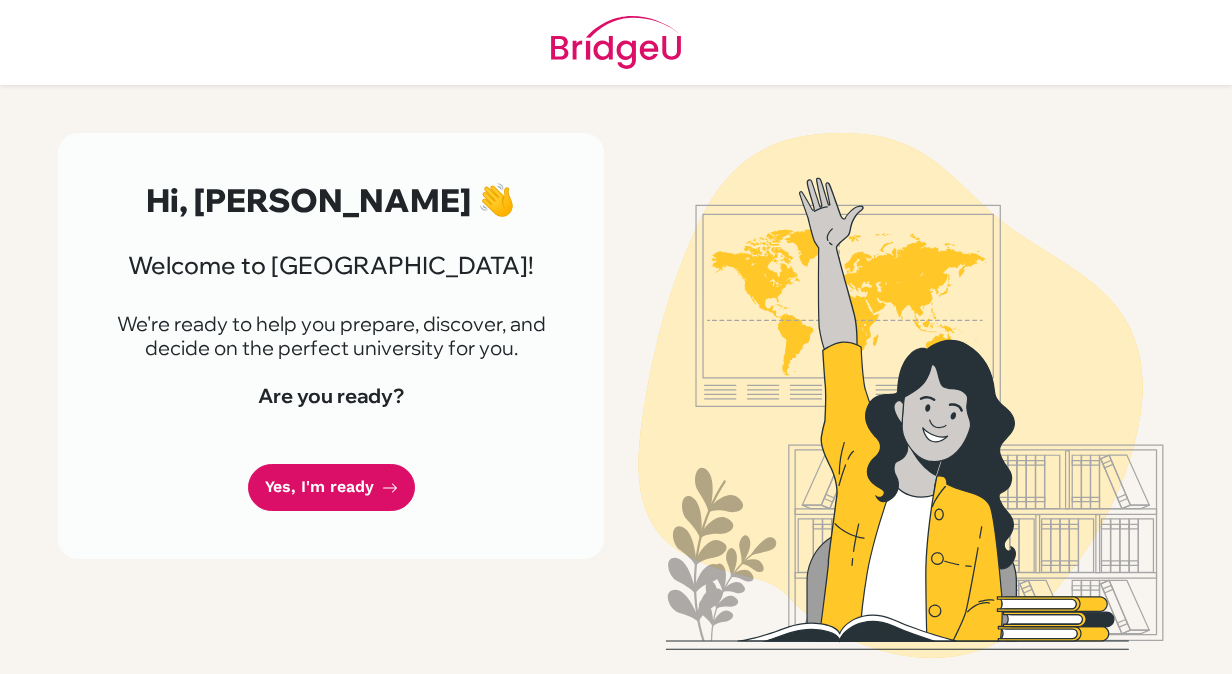 scroll, scrollTop: 0, scrollLeft: 0, axis: both 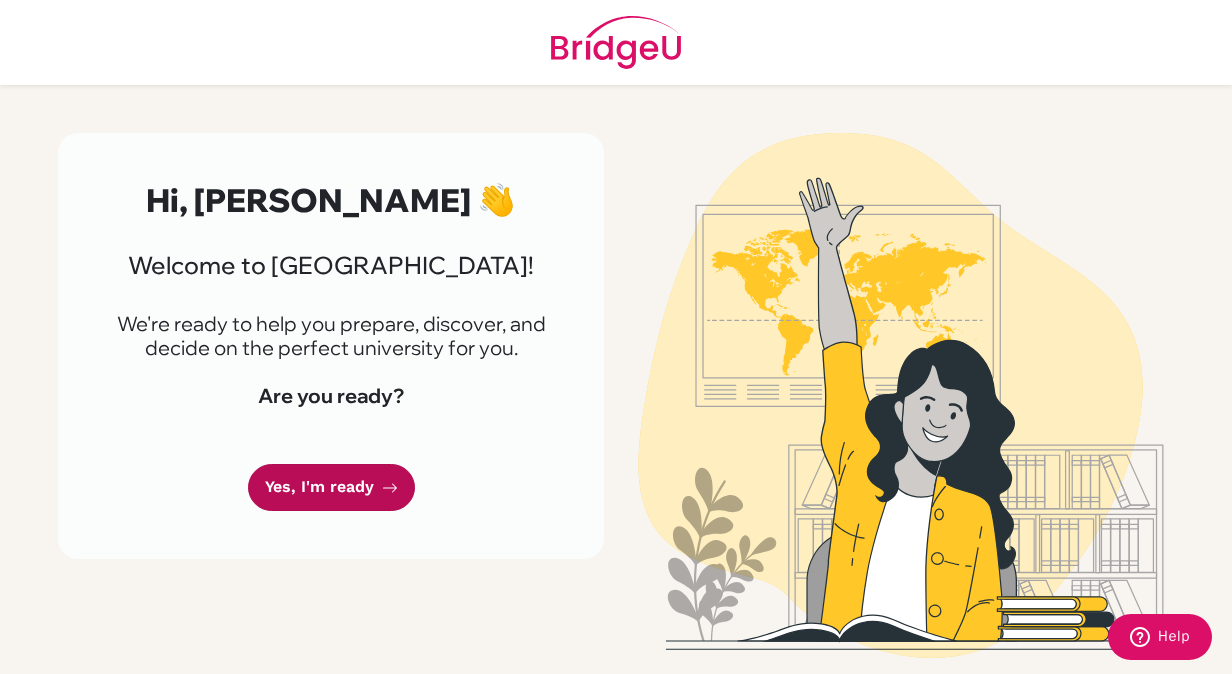 click 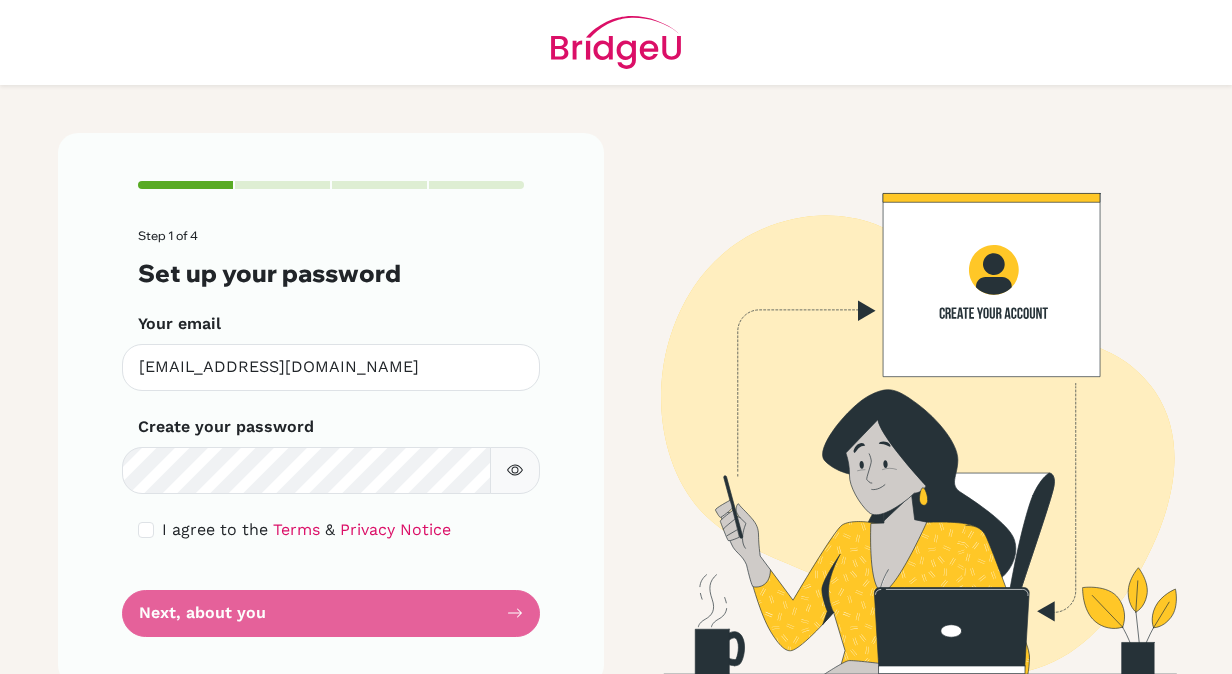 scroll, scrollTop: 0, scrollLeft: 0, axis: both 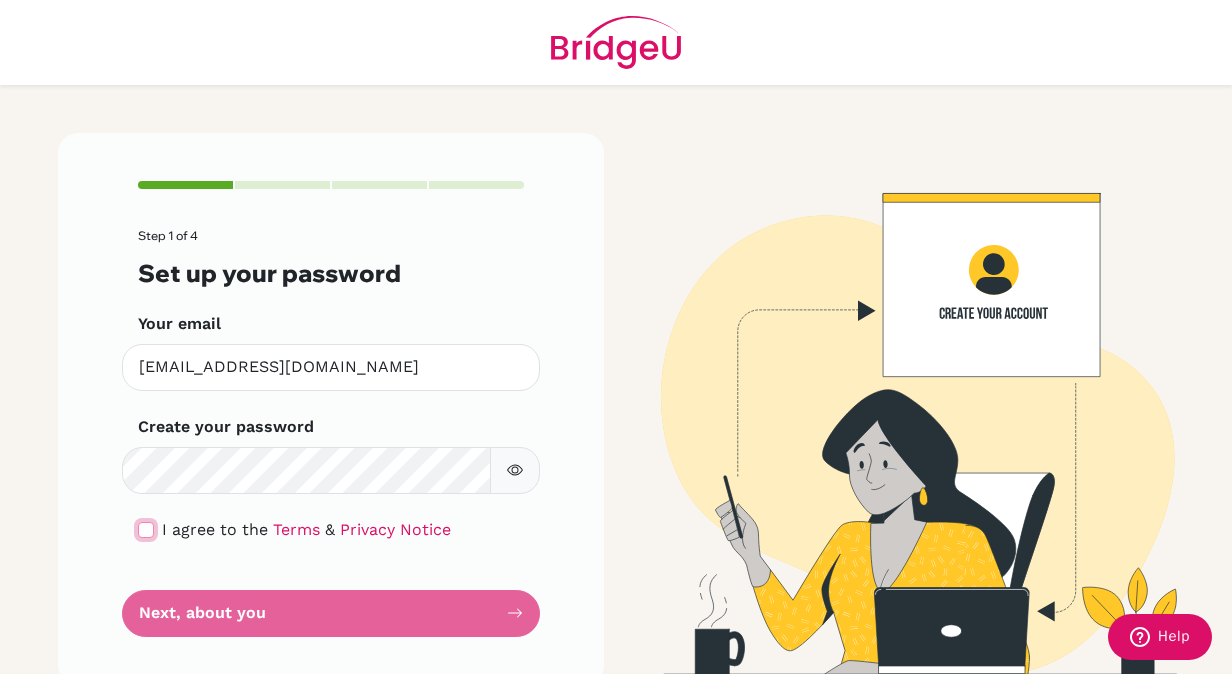 click at bounding box center (146, 530) 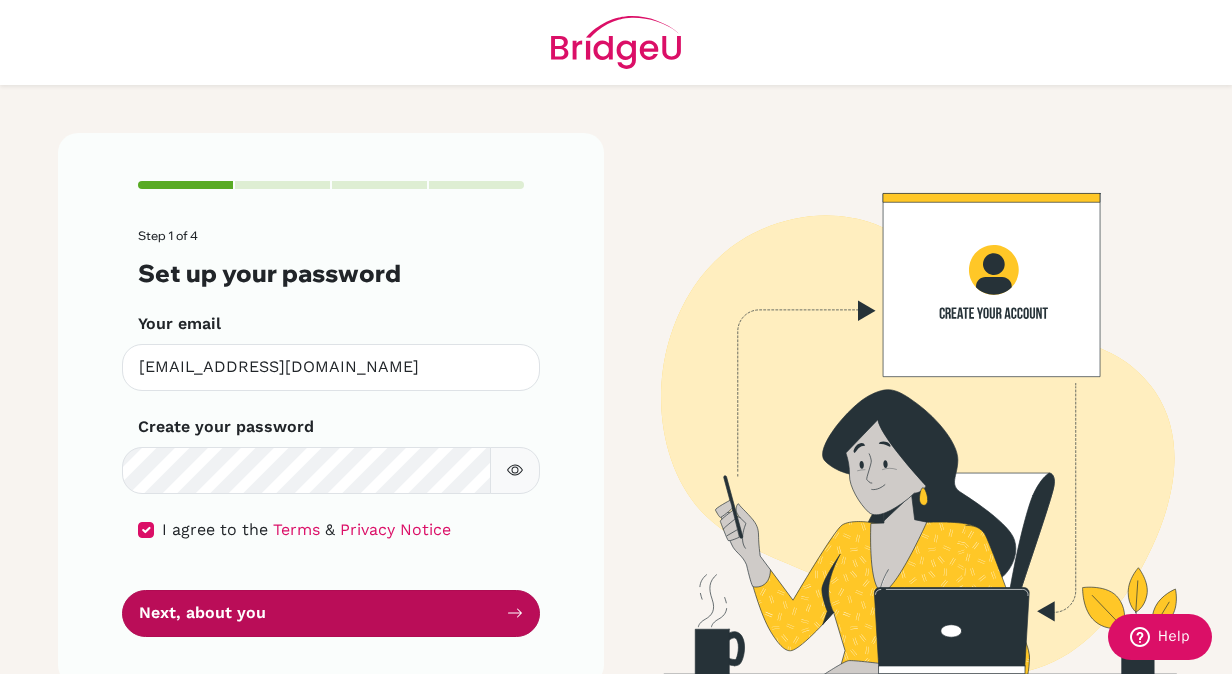 click on "Next, about you" at bounding box center [331, 613] 